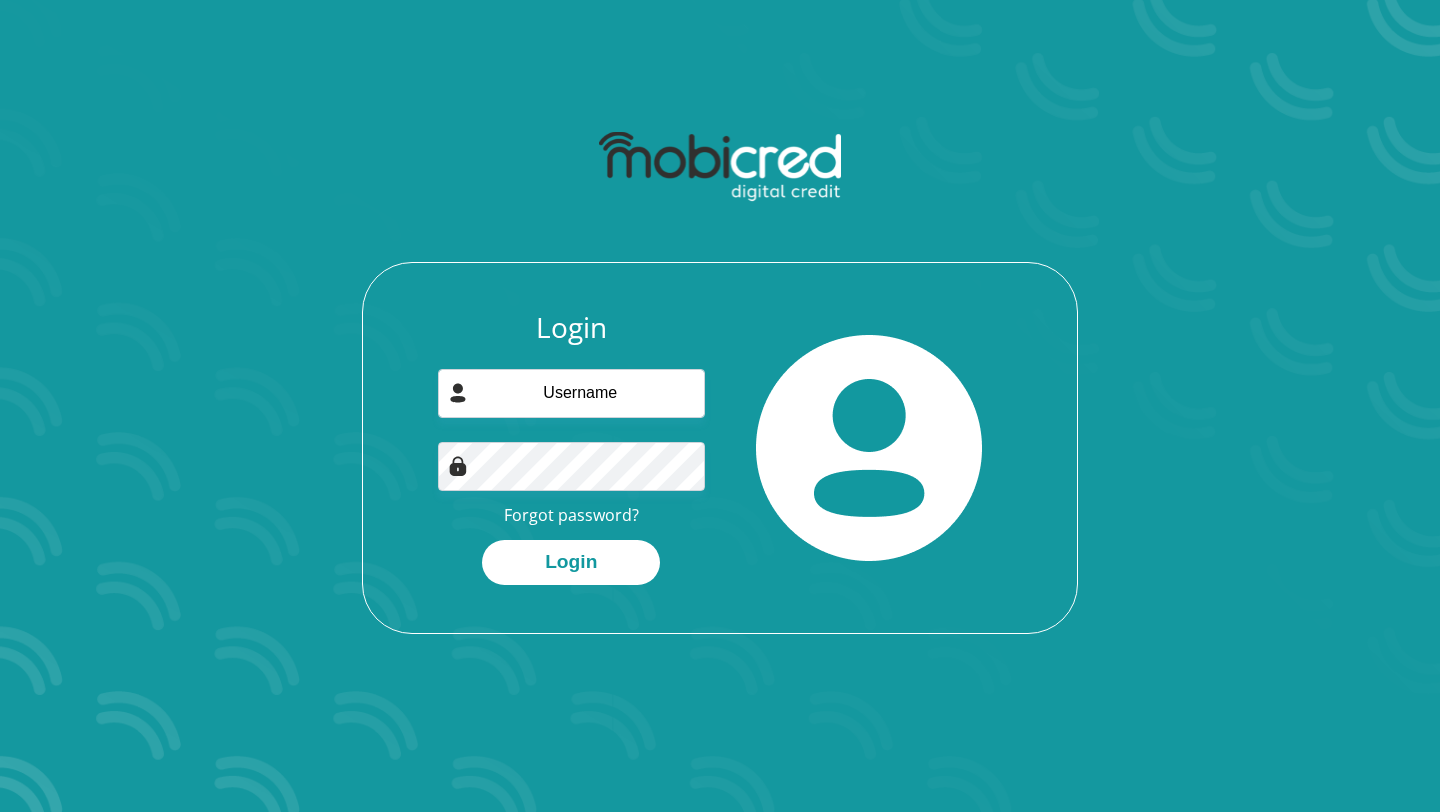 scroll, scrollTop: 0, scrollLeft: 0, axis: both 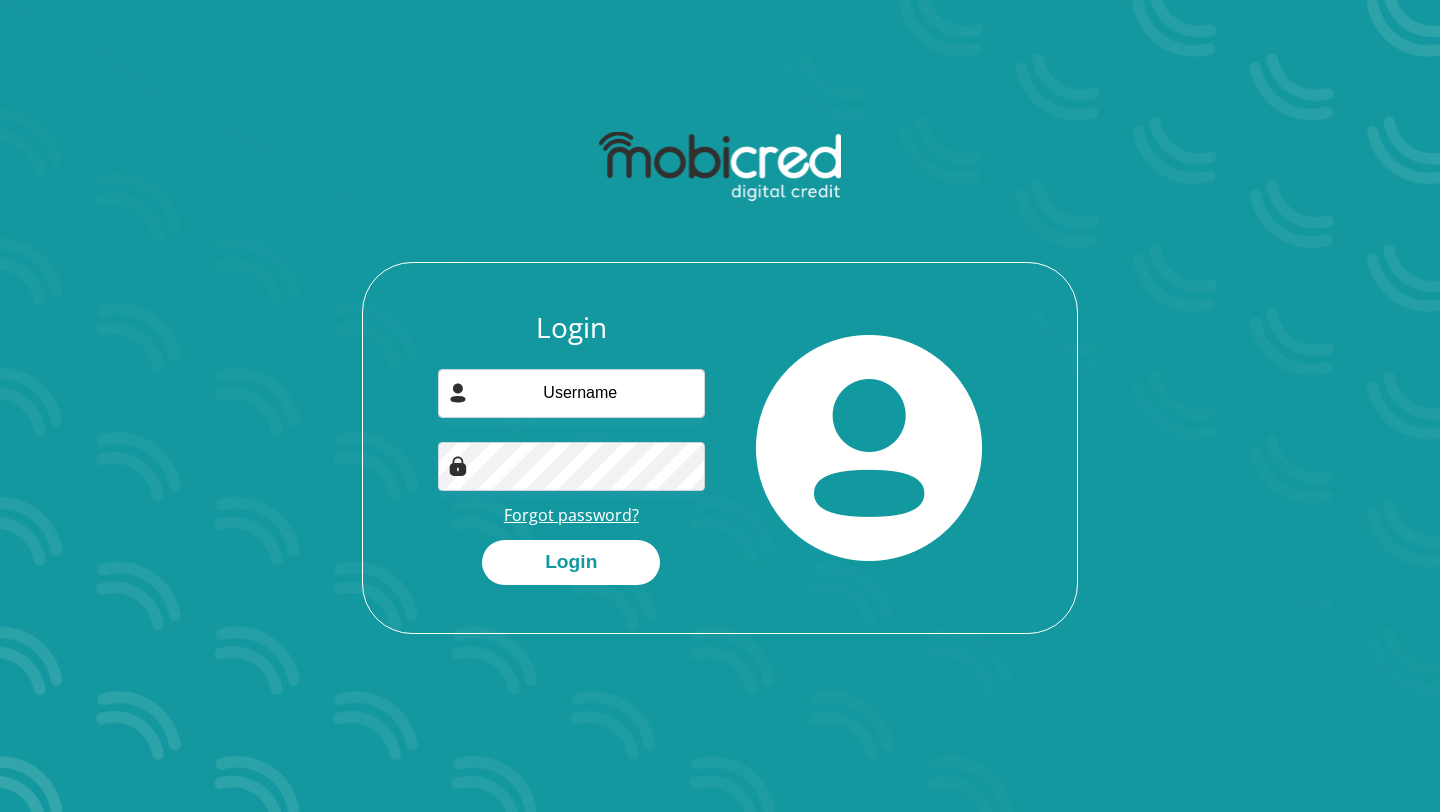 click on "Forgot password?" at bounding box center (571, 515) 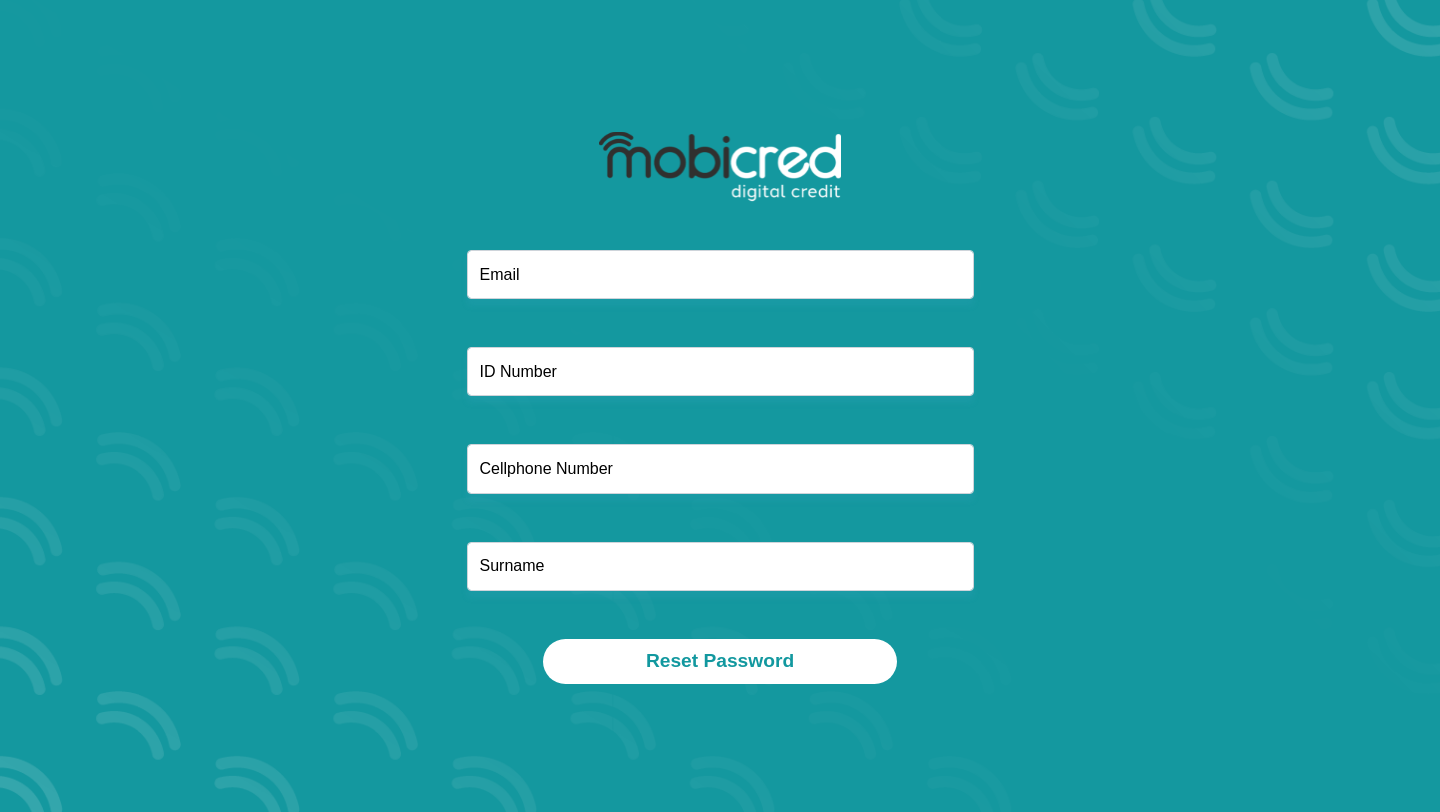 scroll, scrollTop: 0, scrollLeft: 0, axis: both 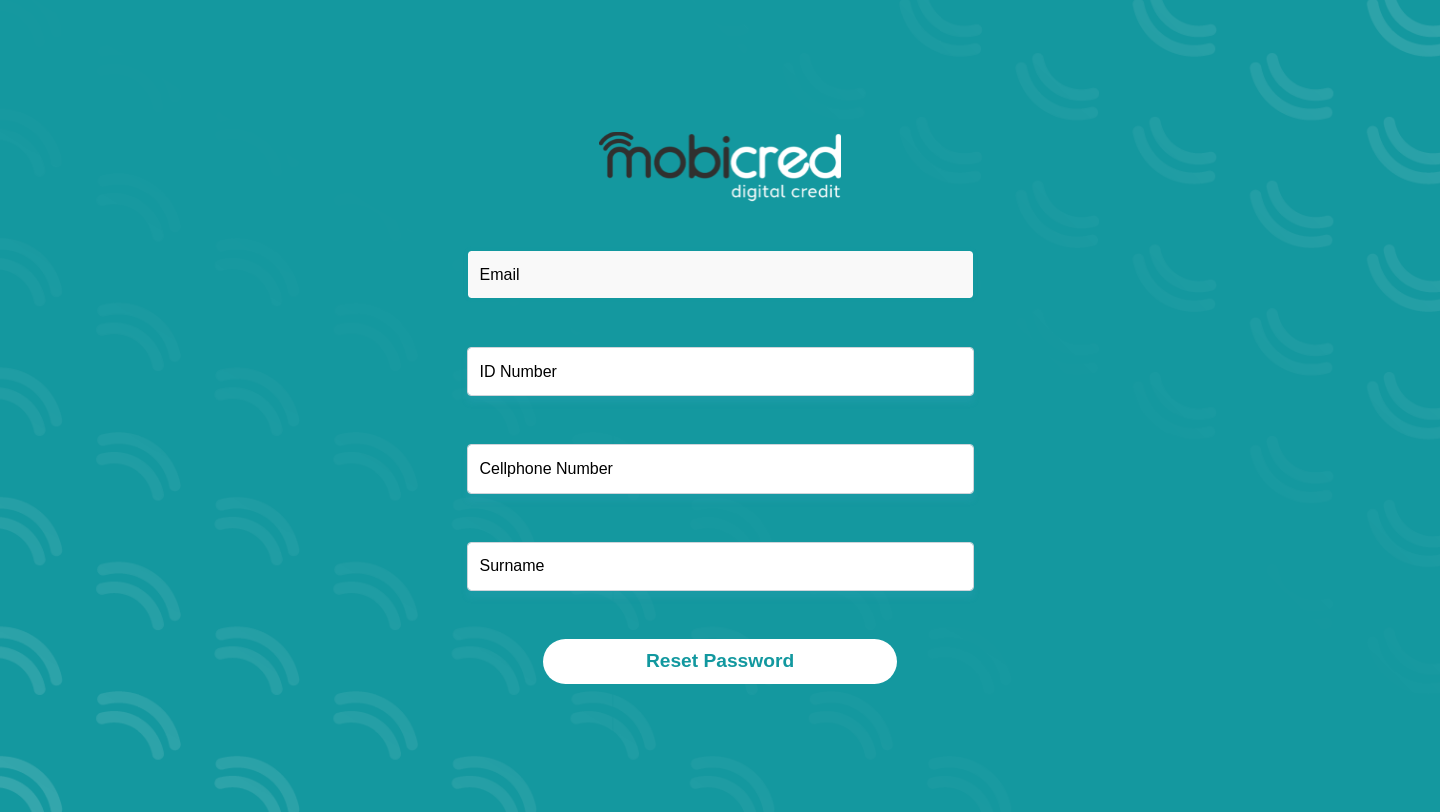 click at bounding box center (720, 274) 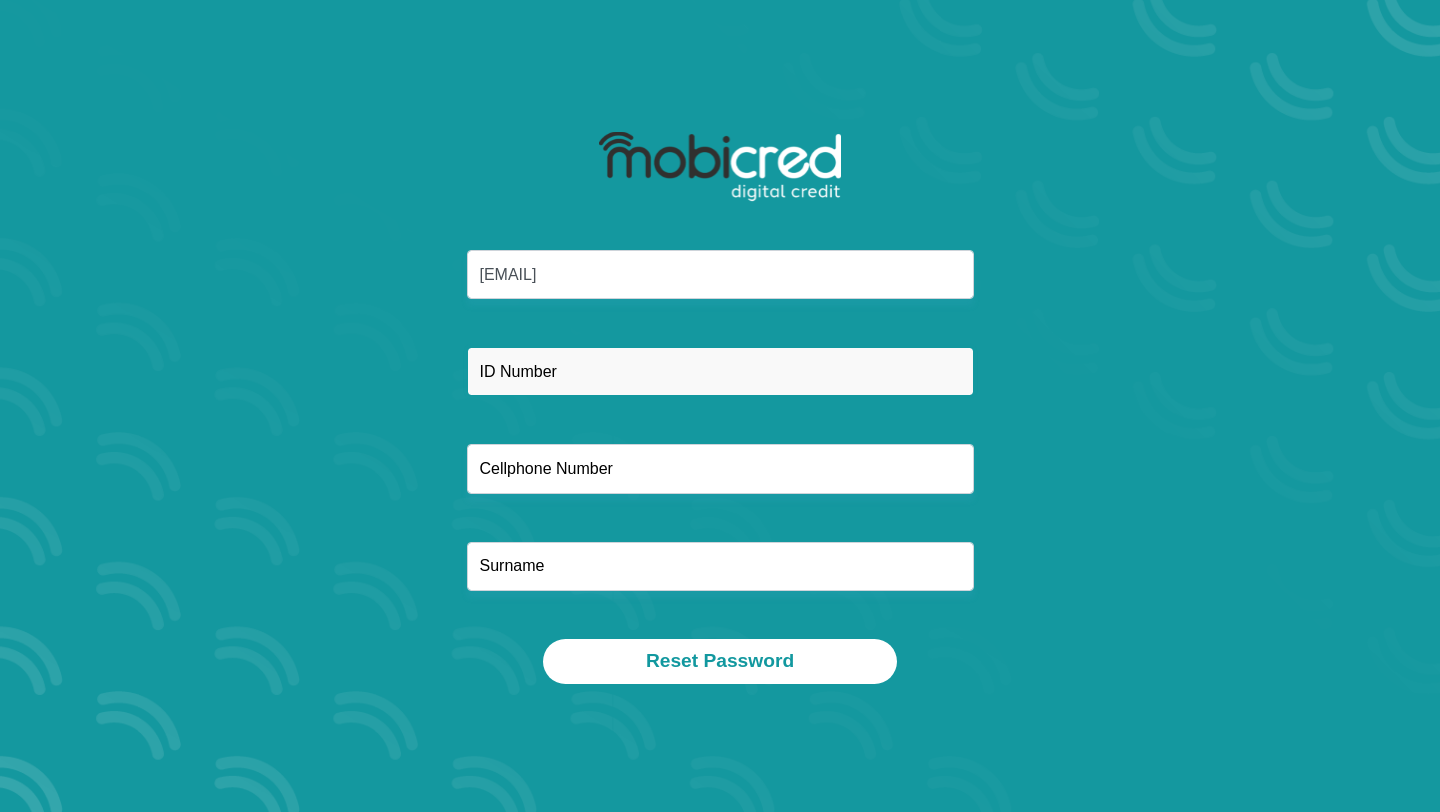 click at bounding box center (720, 371) 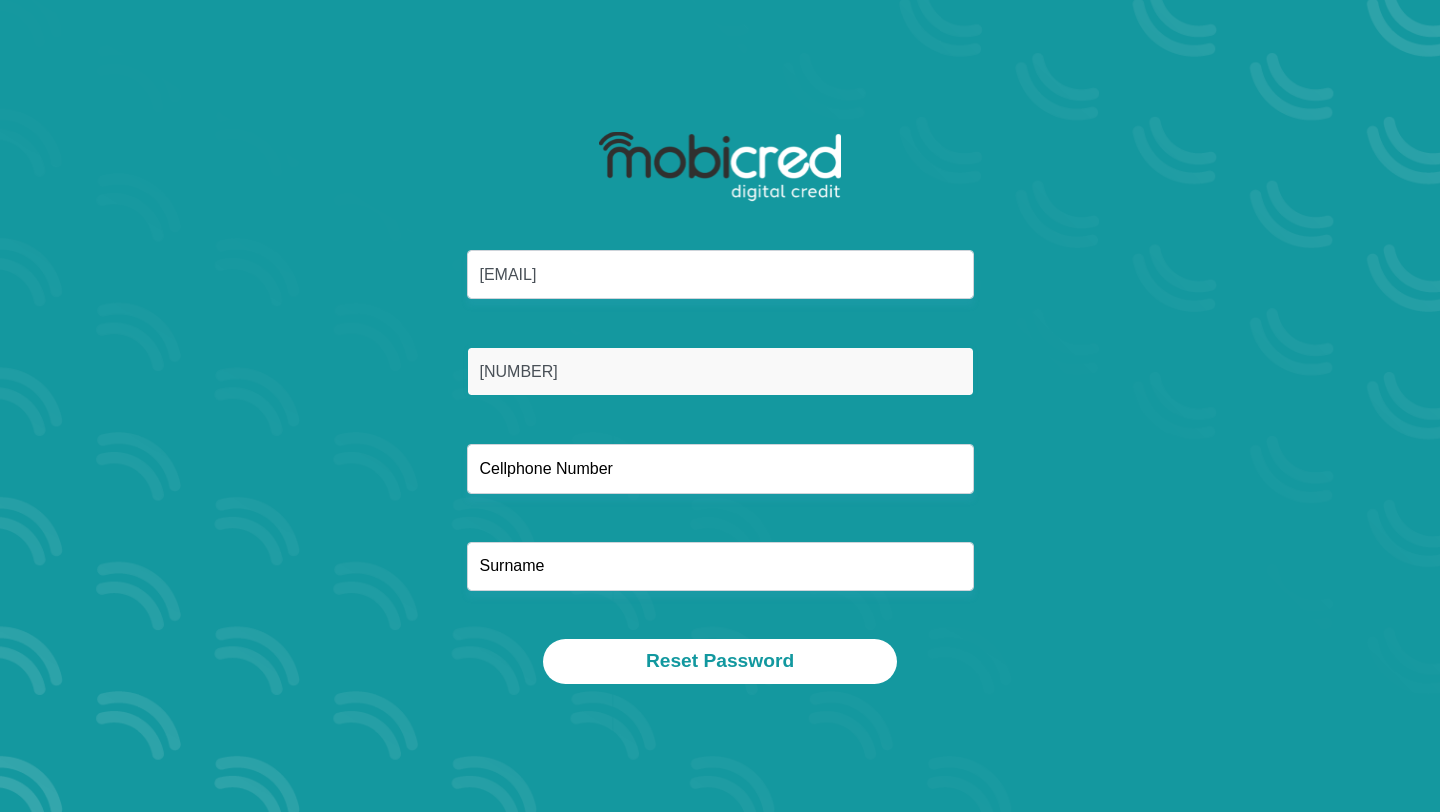 type on "8803185758082" 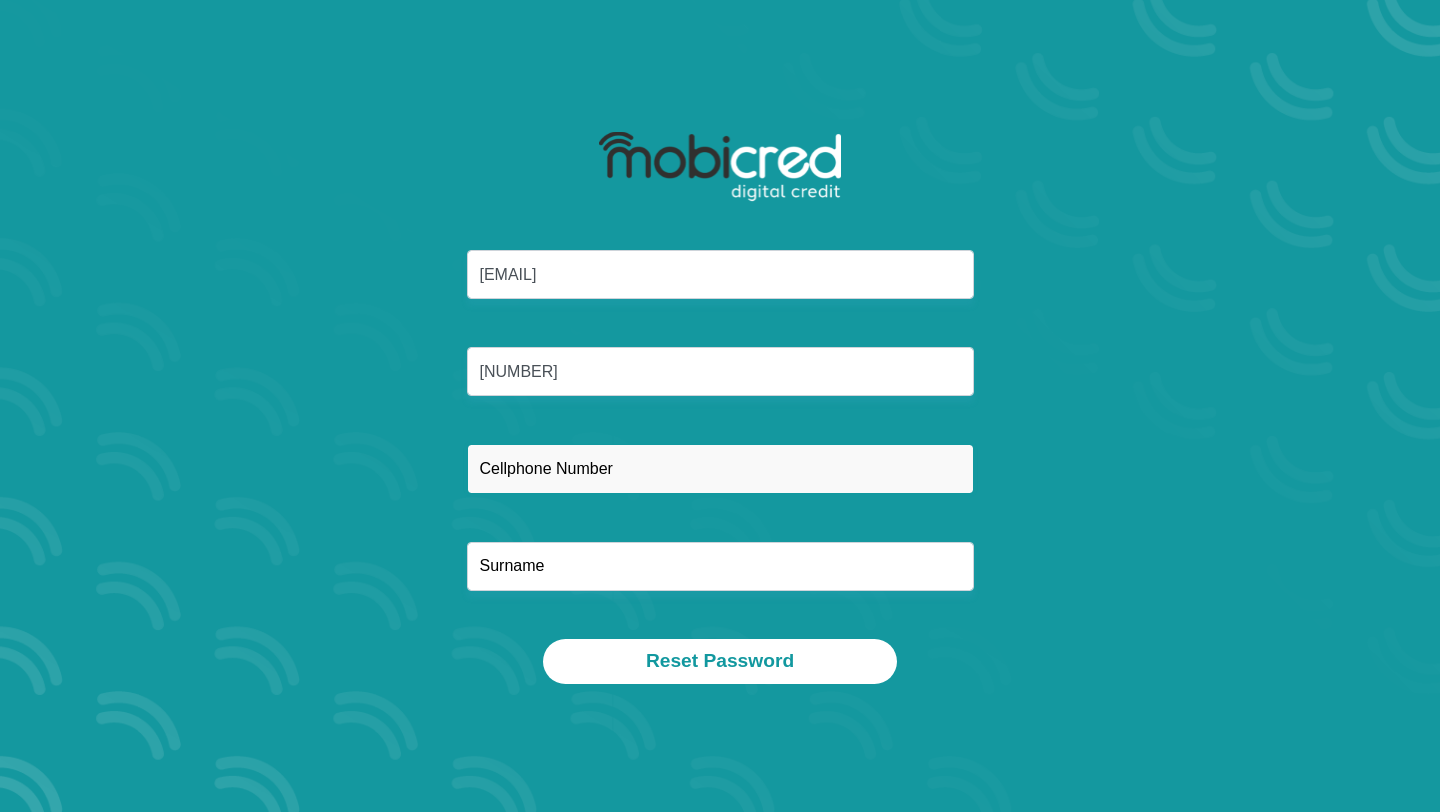 click at bounding box center (720, 468) 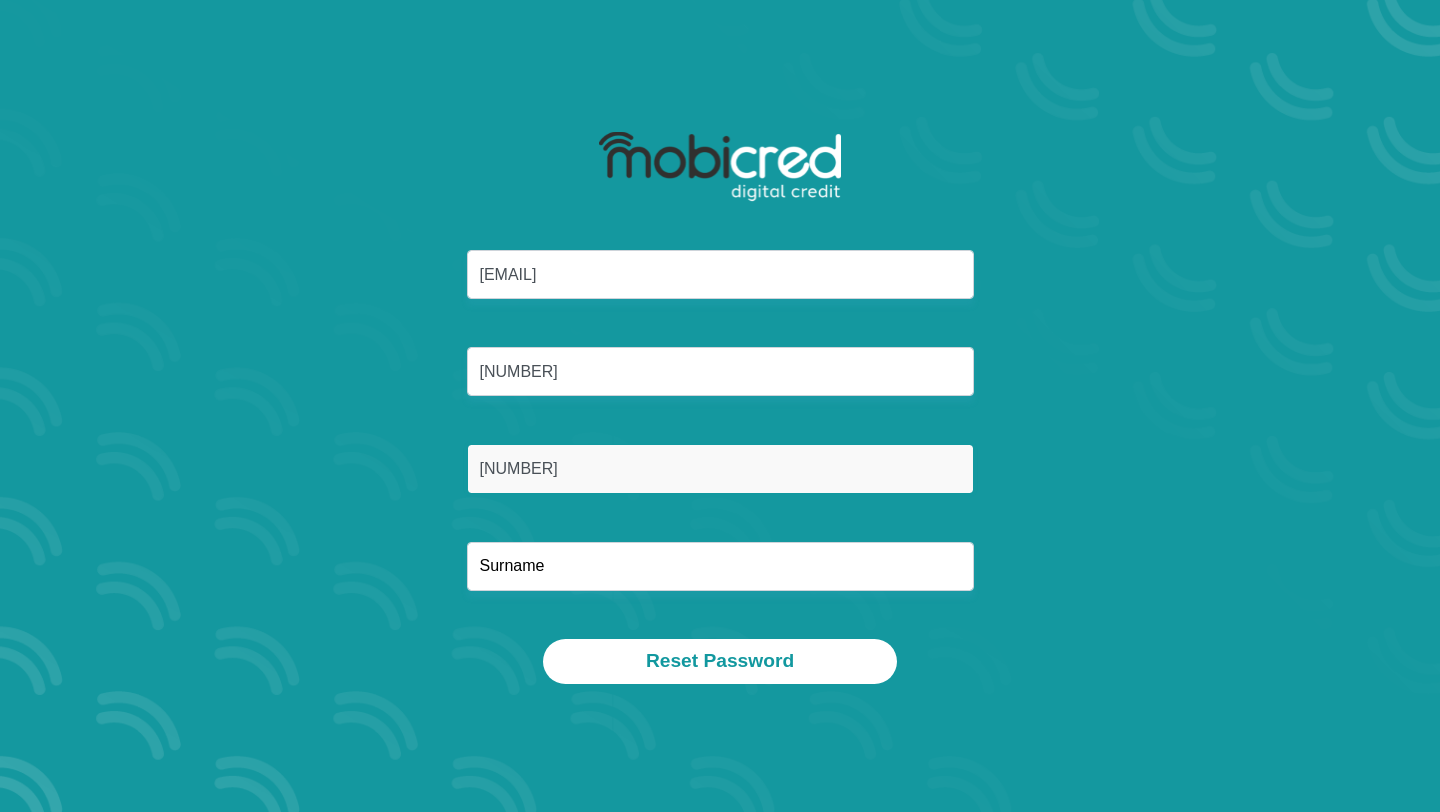 type on "Mbokota" 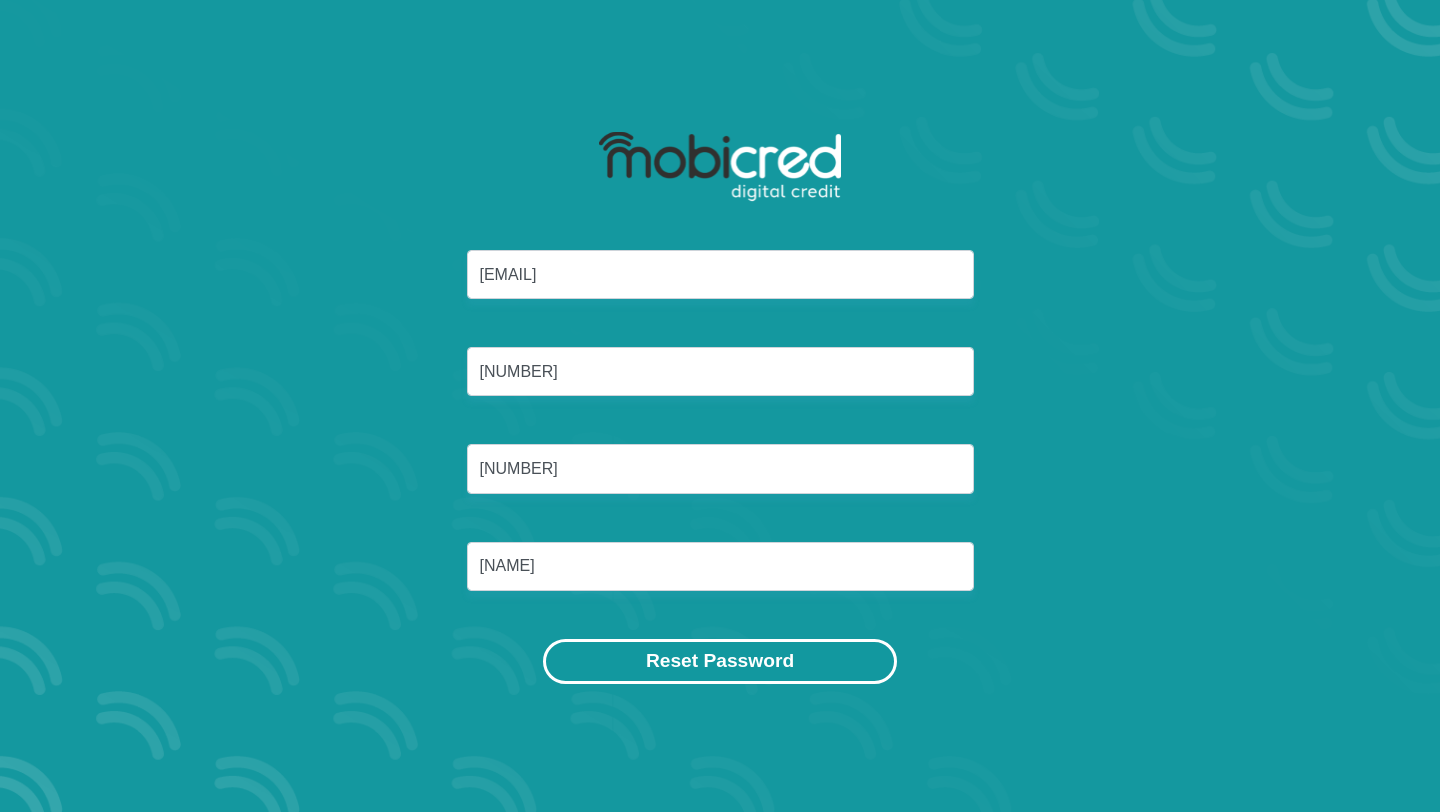 click on "Reset Password" at bounding box center [720, 661] 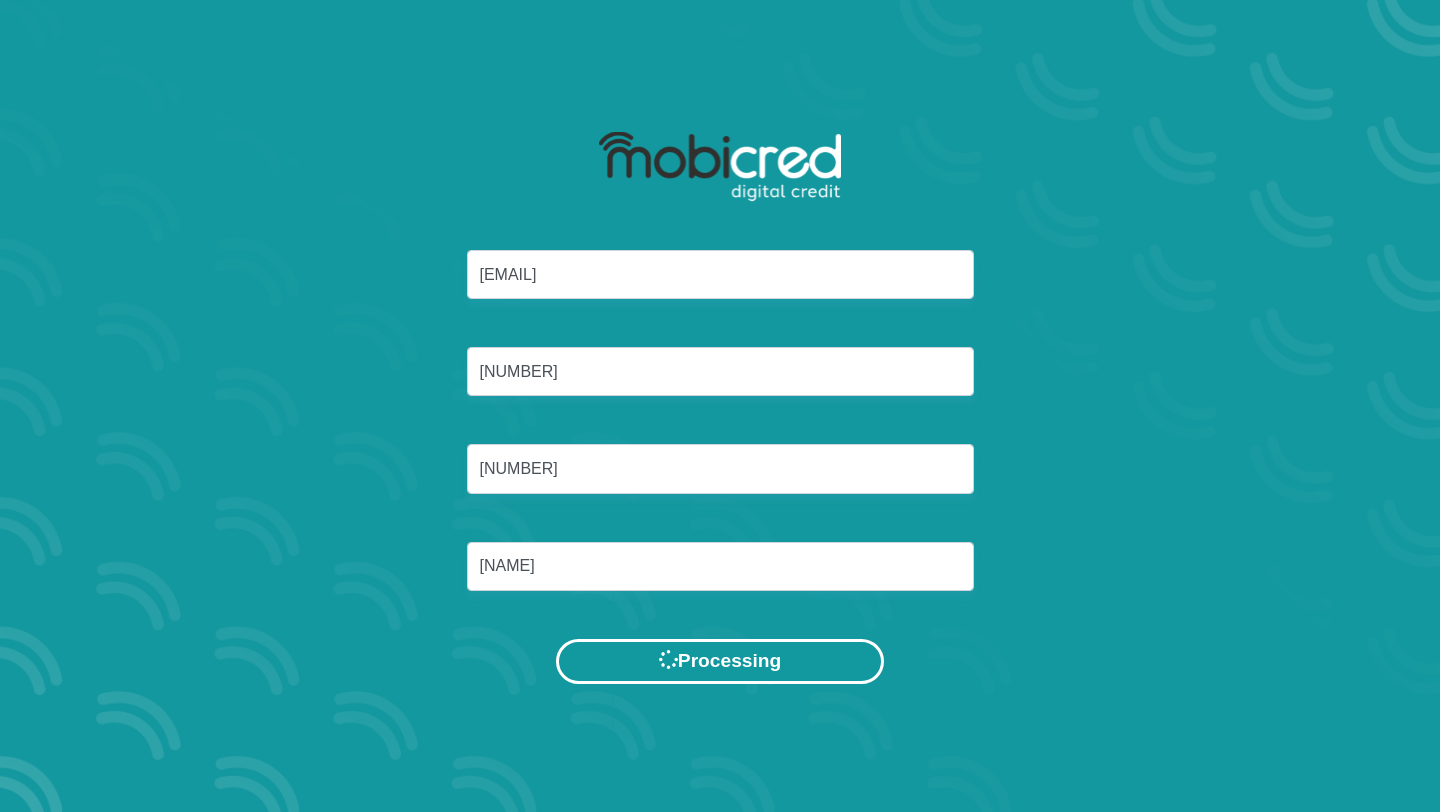 scroll, scrollTop: 0, scrollLeft: 0, axis: both 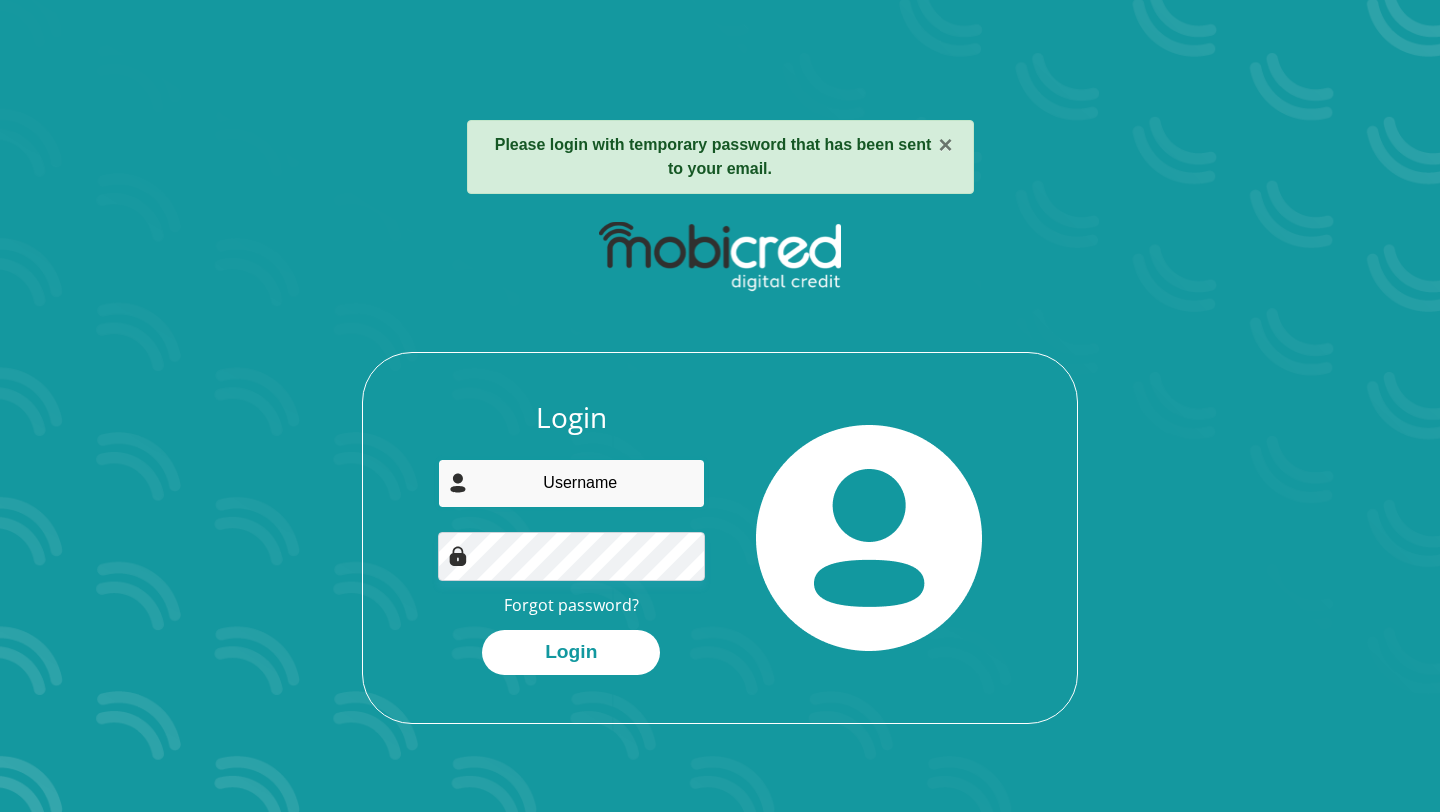 click at bounding box center (572, 483) 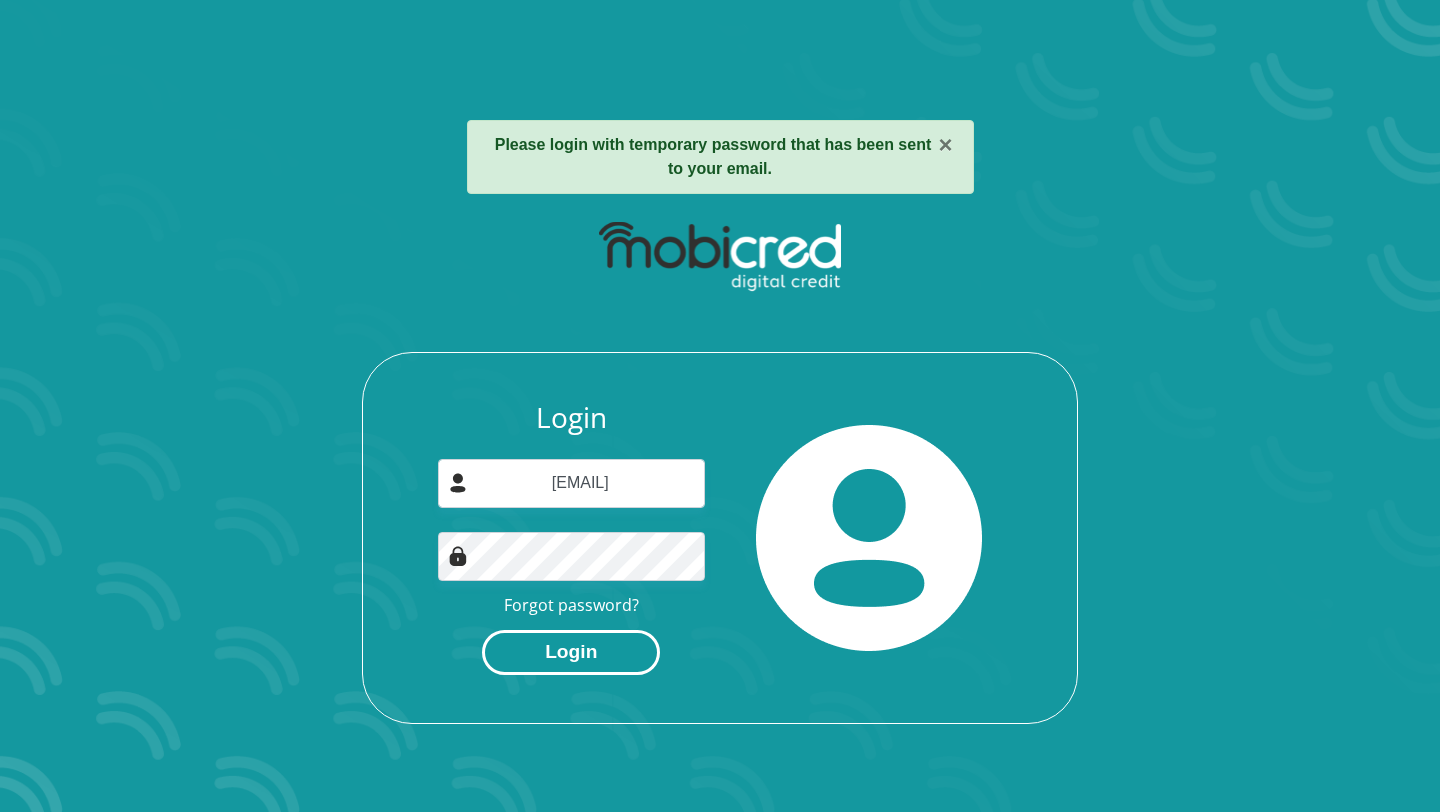 click on "Login" at bounding box center (571, 652) 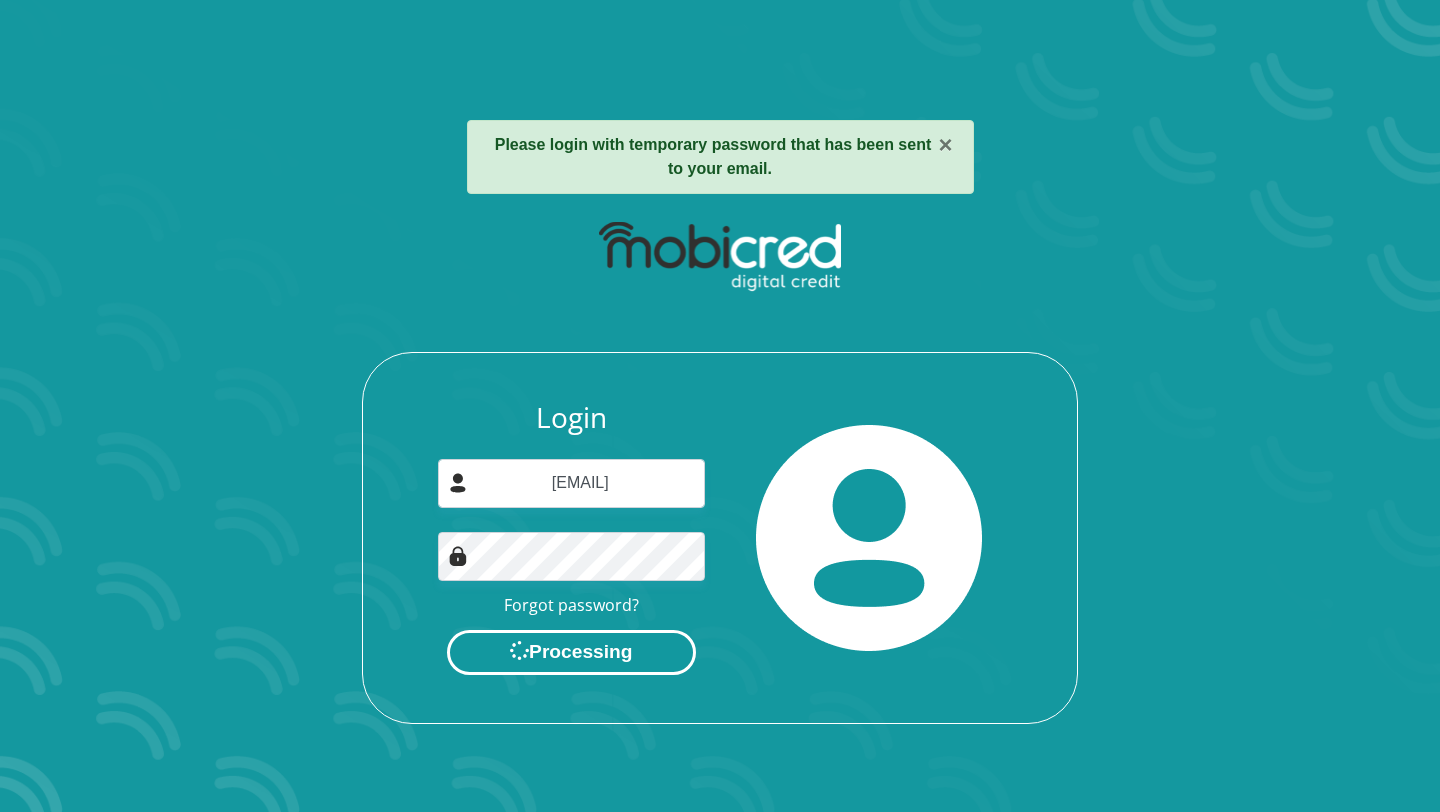 scroll, scrollTop: 0, scrollLeft: 0, axis: both 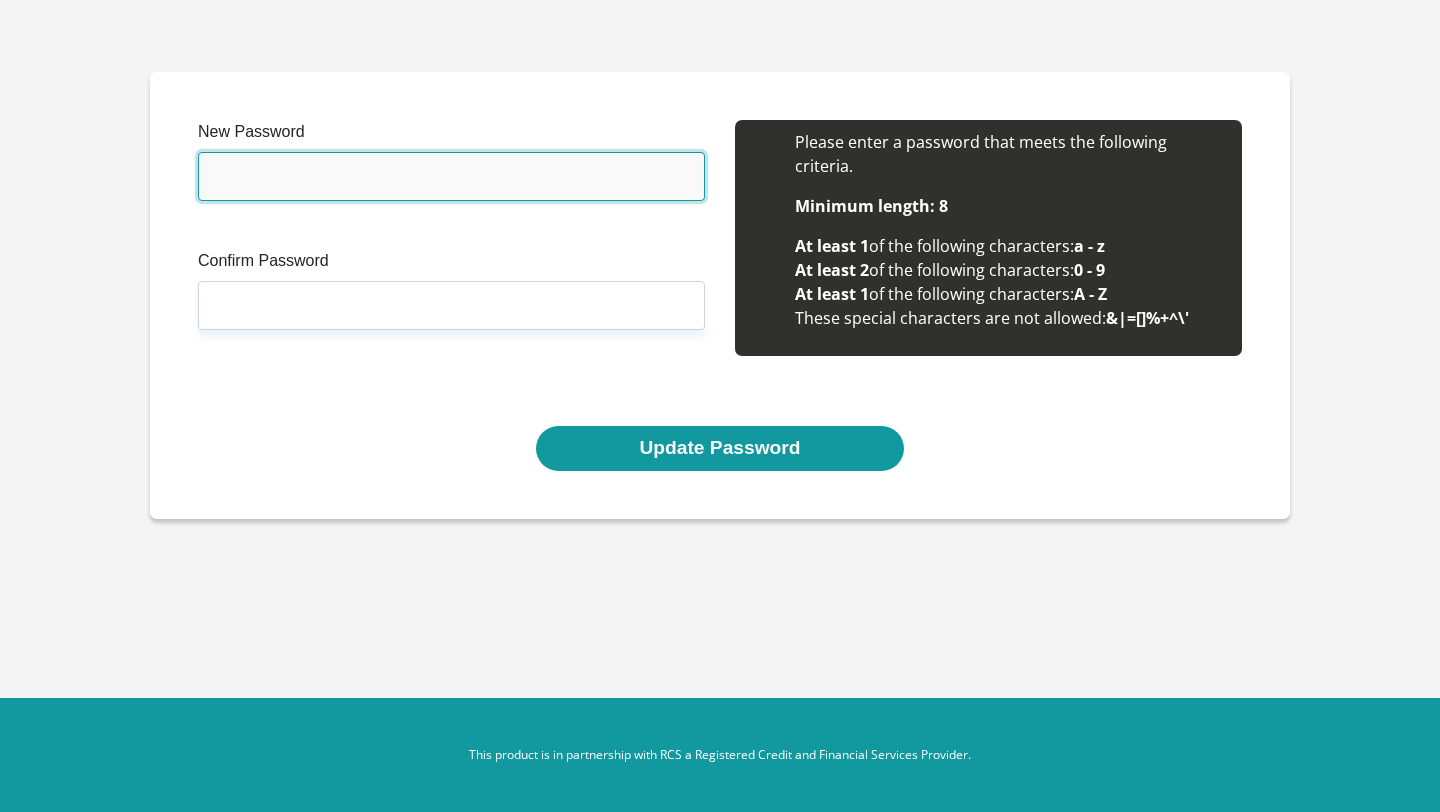 click on "New Password" at bounding box center (451, 176) 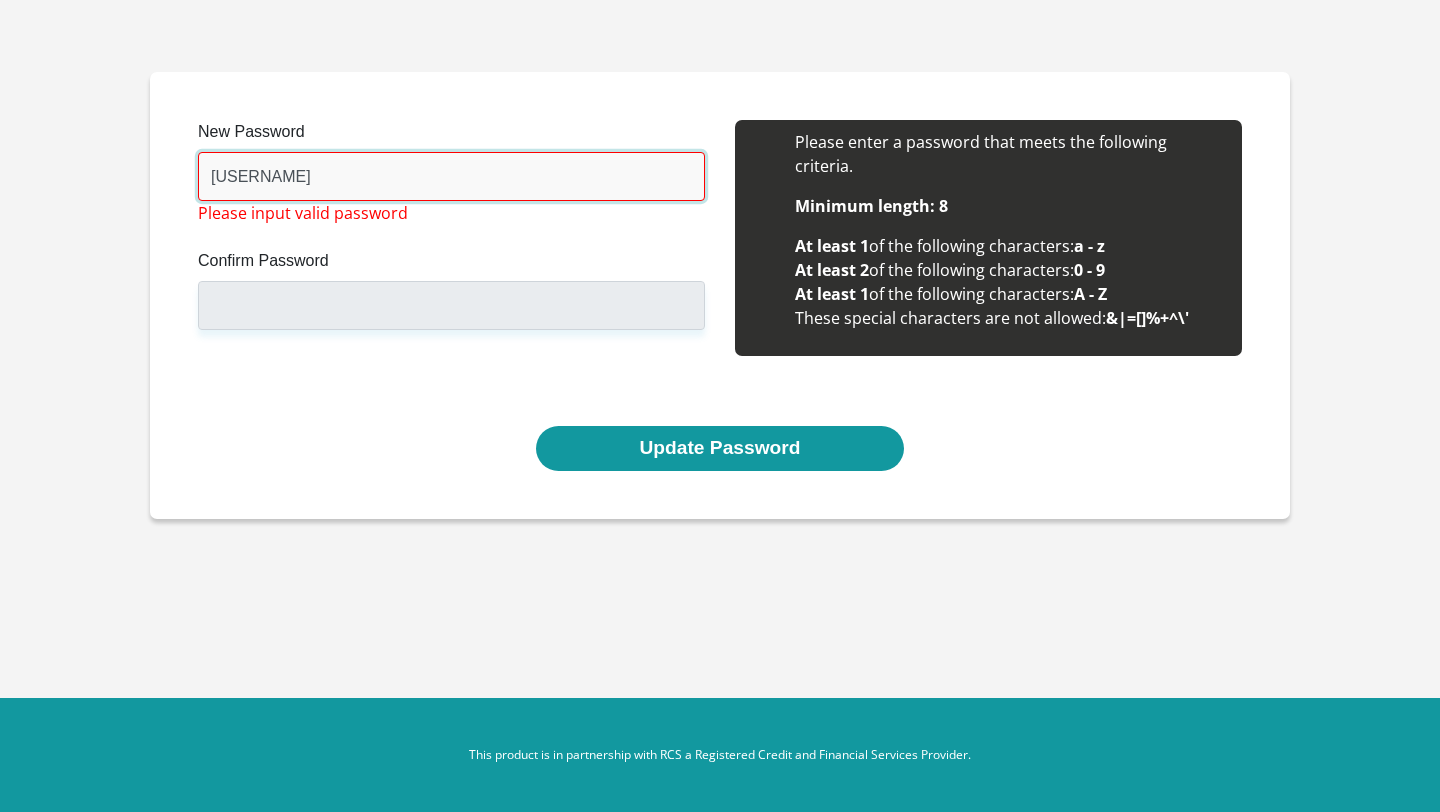 click on "@Romieca*8" at bounding box center [451, 176] 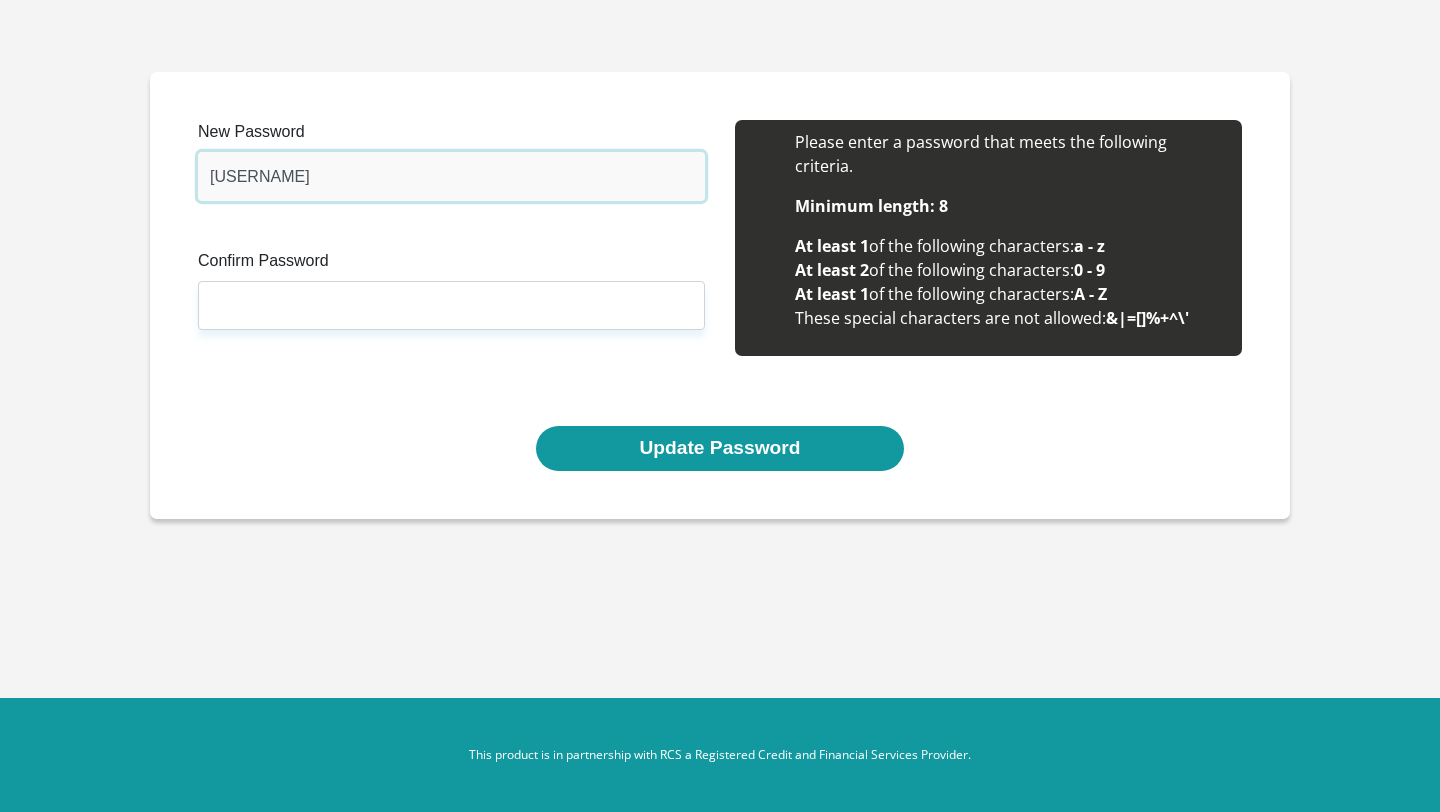 type on "Romieca88" 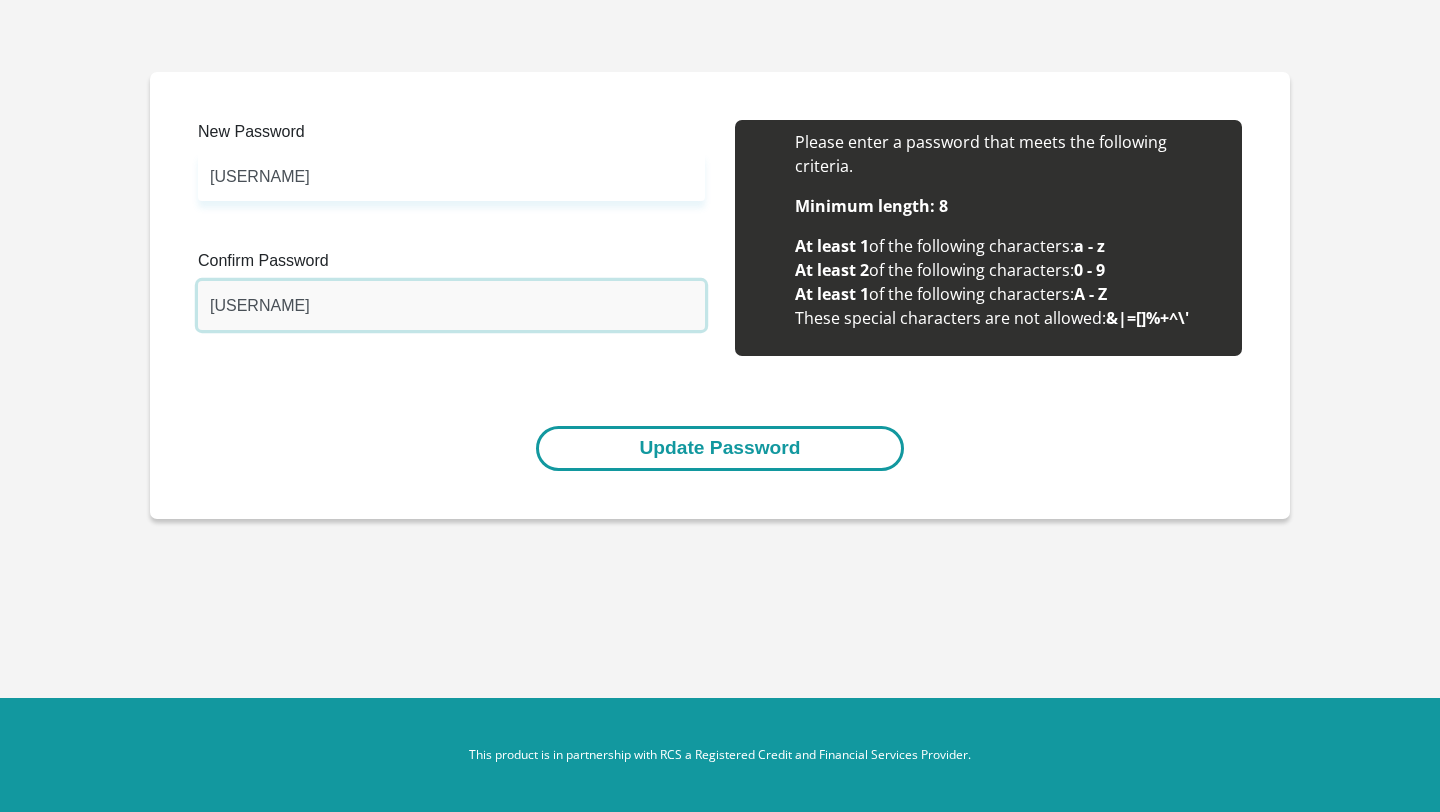 type on "Romieca88" 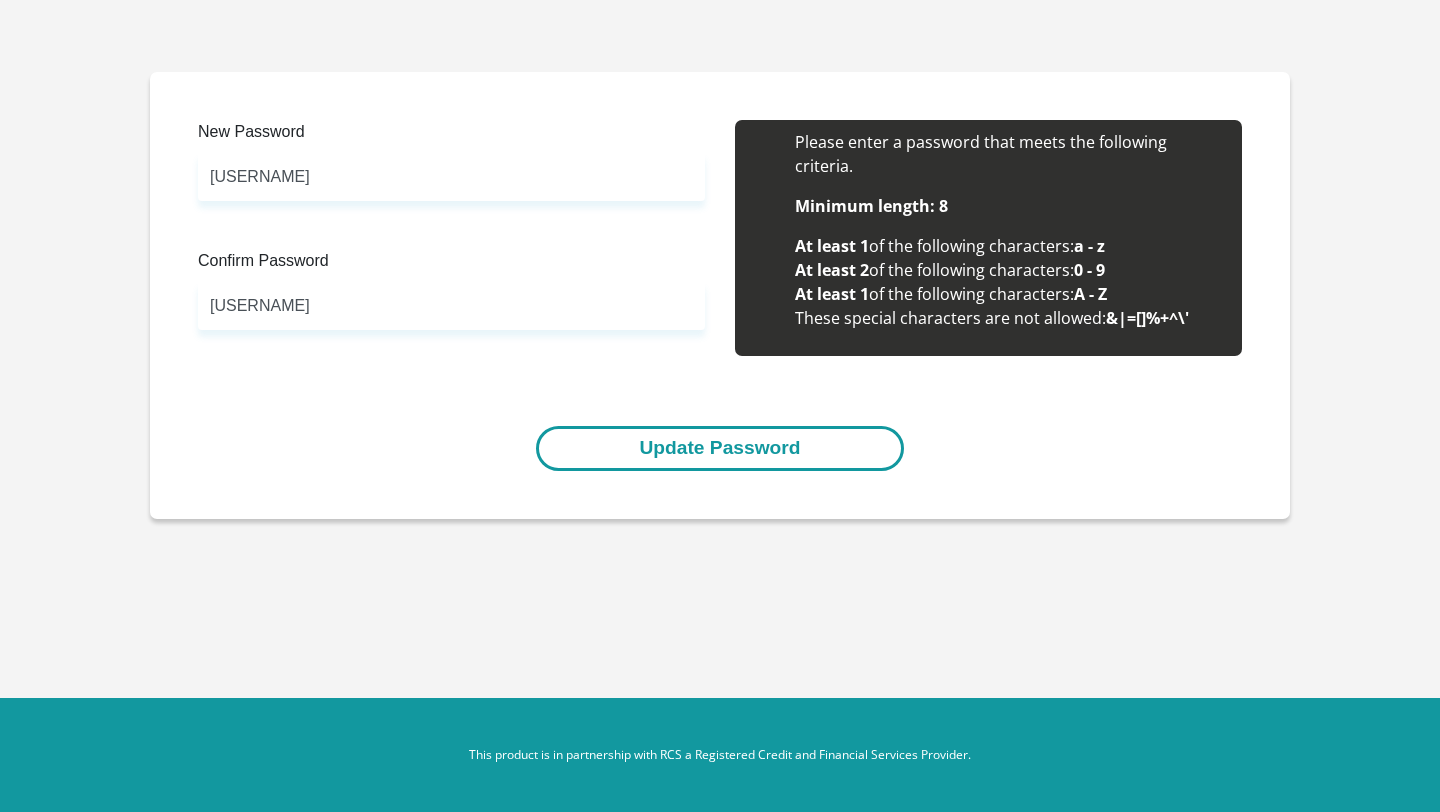 click on "Update Password" at bounding box center [719, 448] 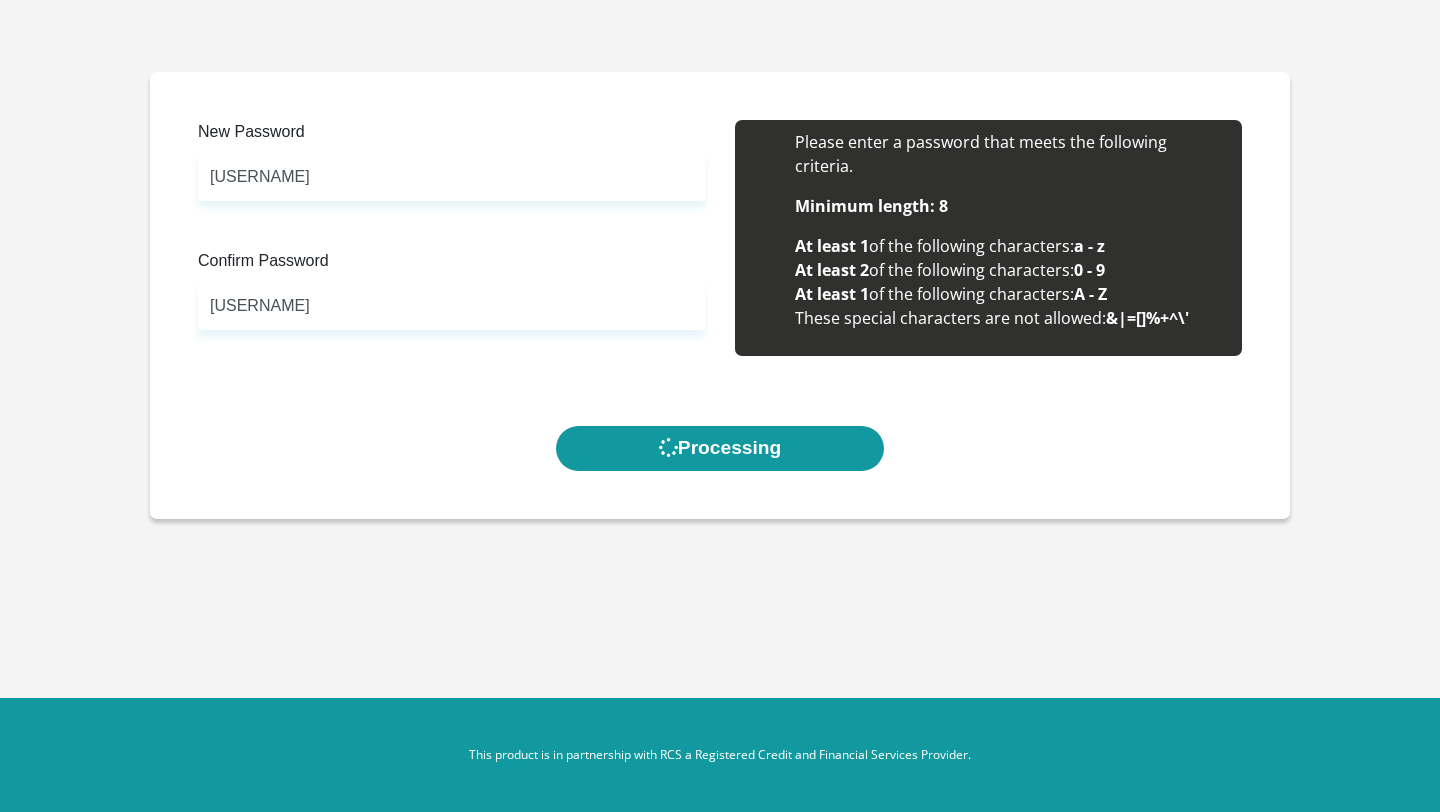 scroll, scrollTop: 0, scrollLeft: 0, axis: both 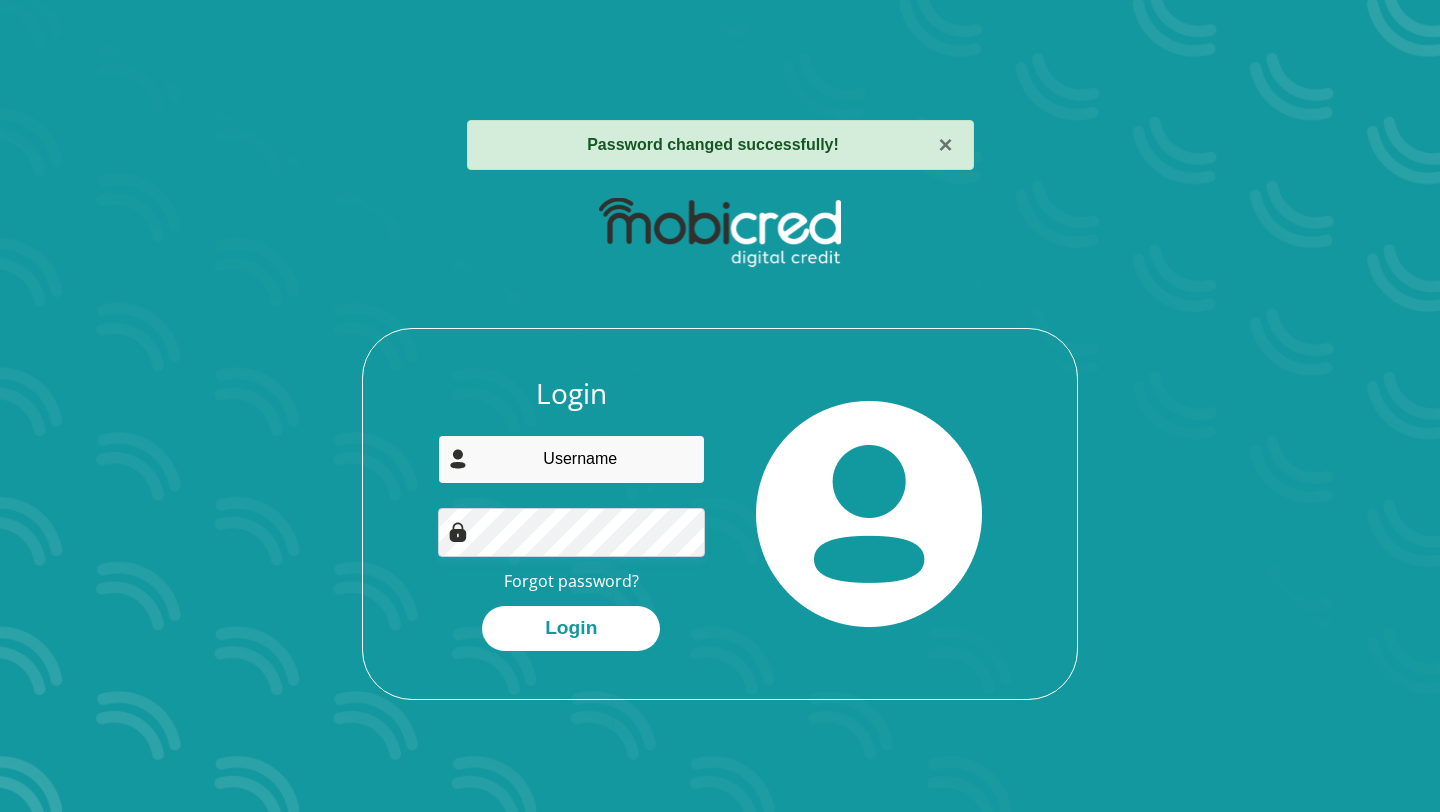 click at bounding box center [572, 459] 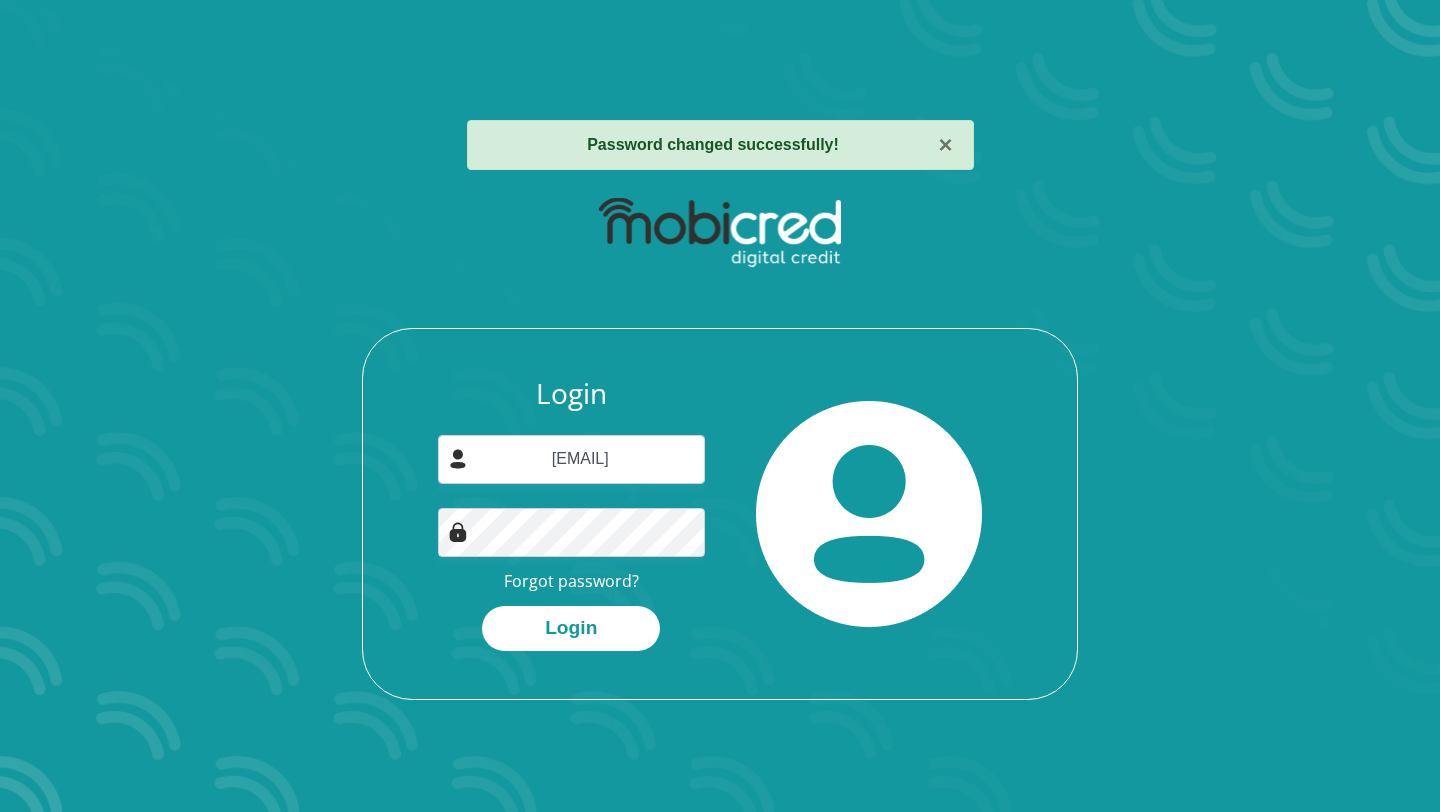 click on "Login
[EMAIL]
Forgot password?
Login" at bounding box center [572, 514] 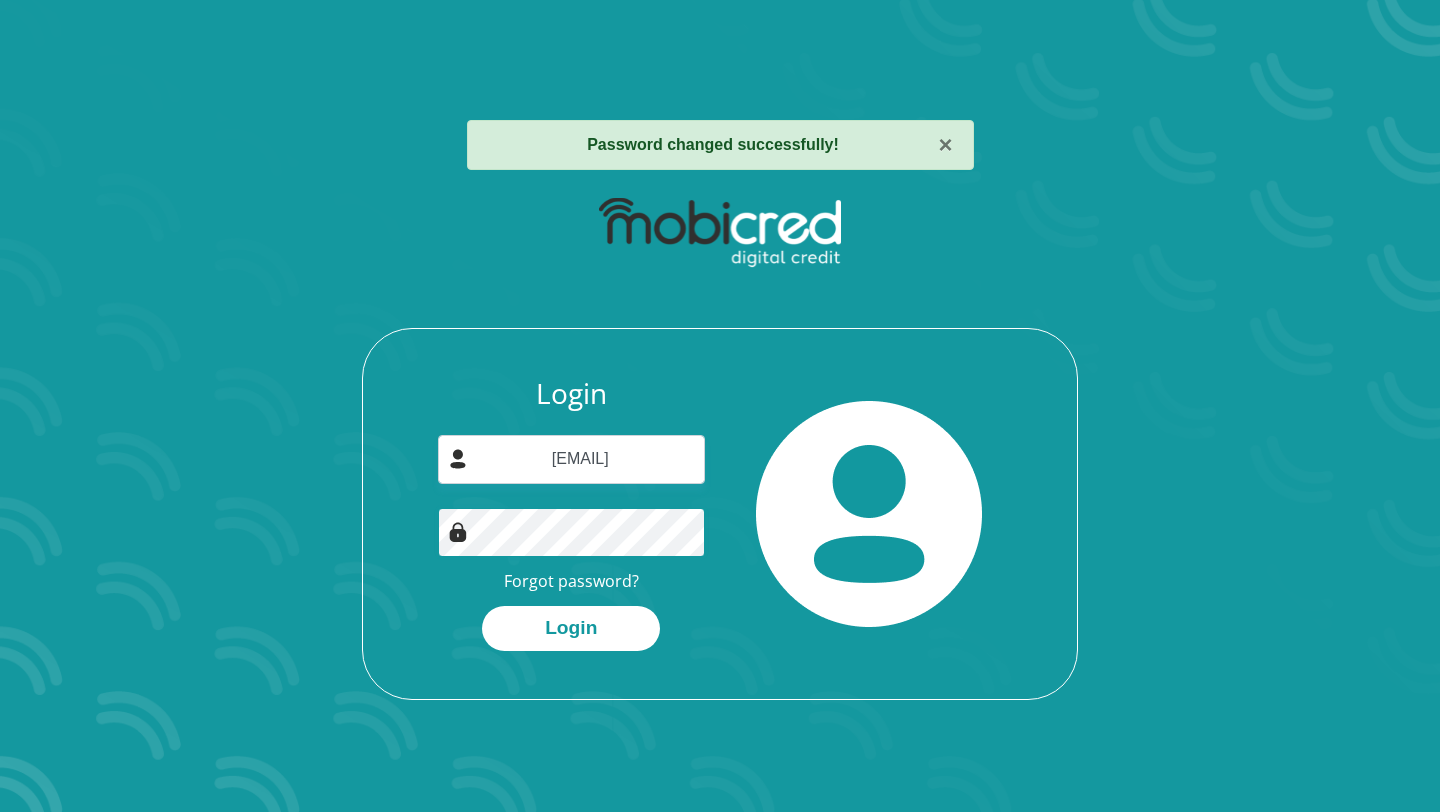 click on "Login
[EMAIL]
Forgot password?
Login" at bounding box center [572, 514] 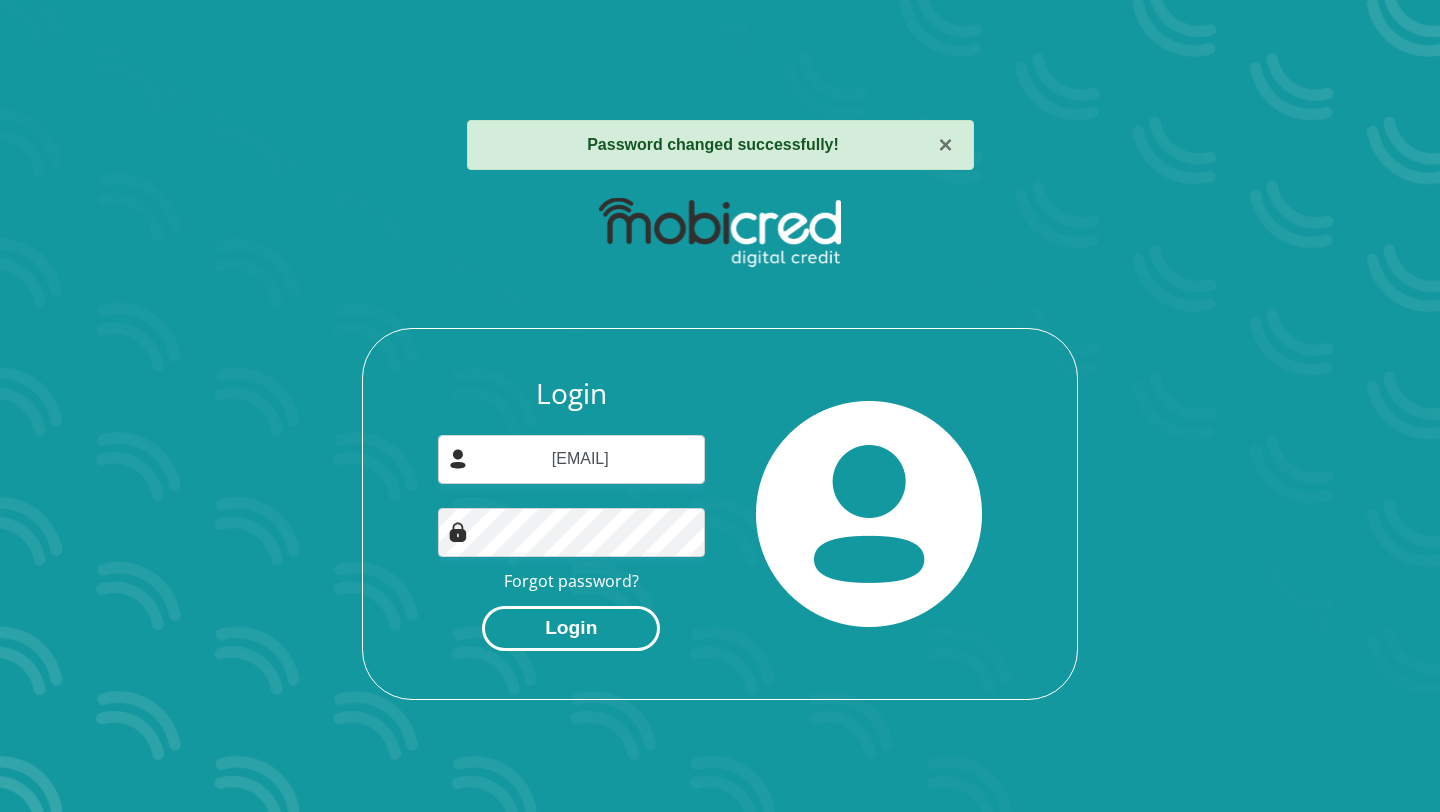 click on "Login" at bounding box center (571, 628) 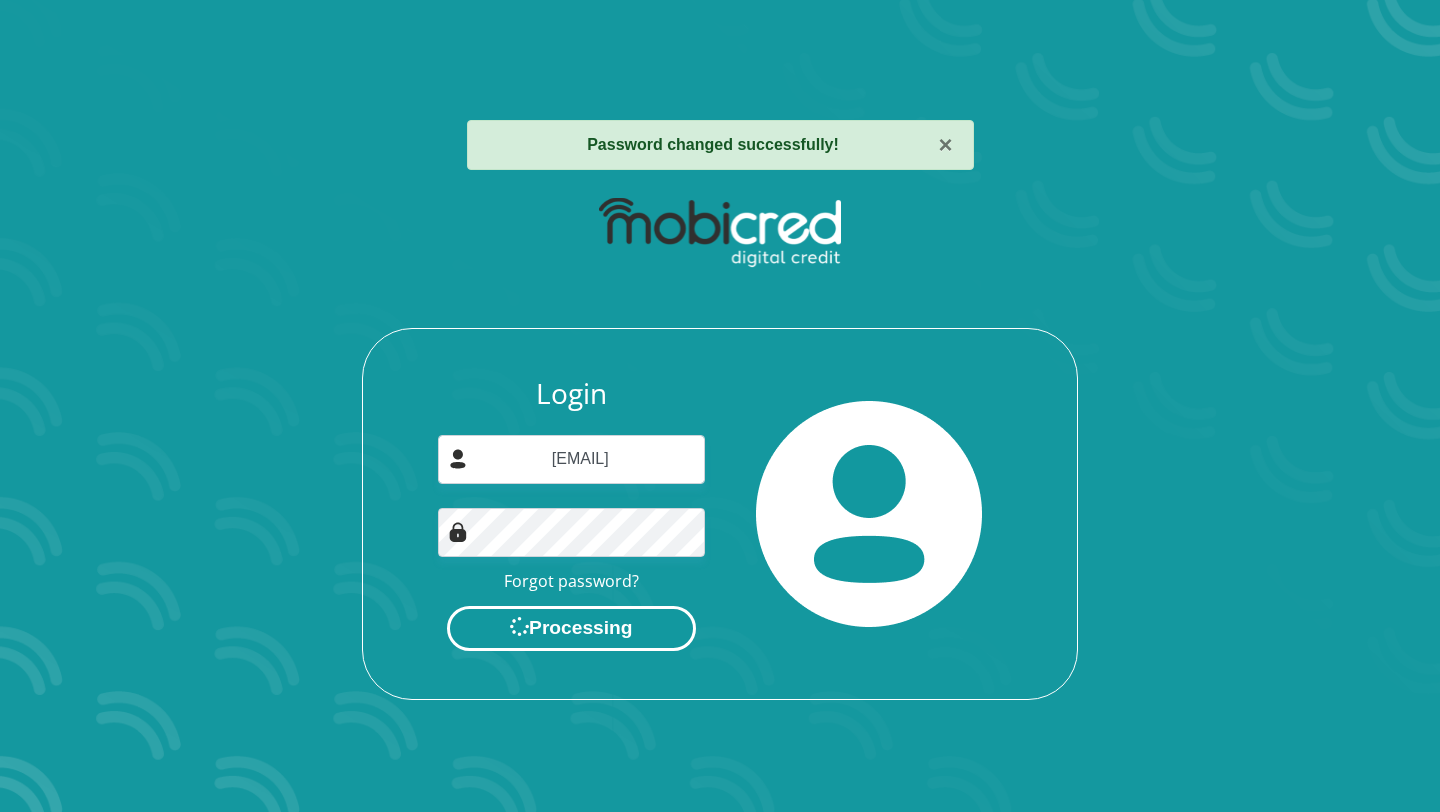 scroll, scrollTop: 0, scrollLeft: 0, axis: both 